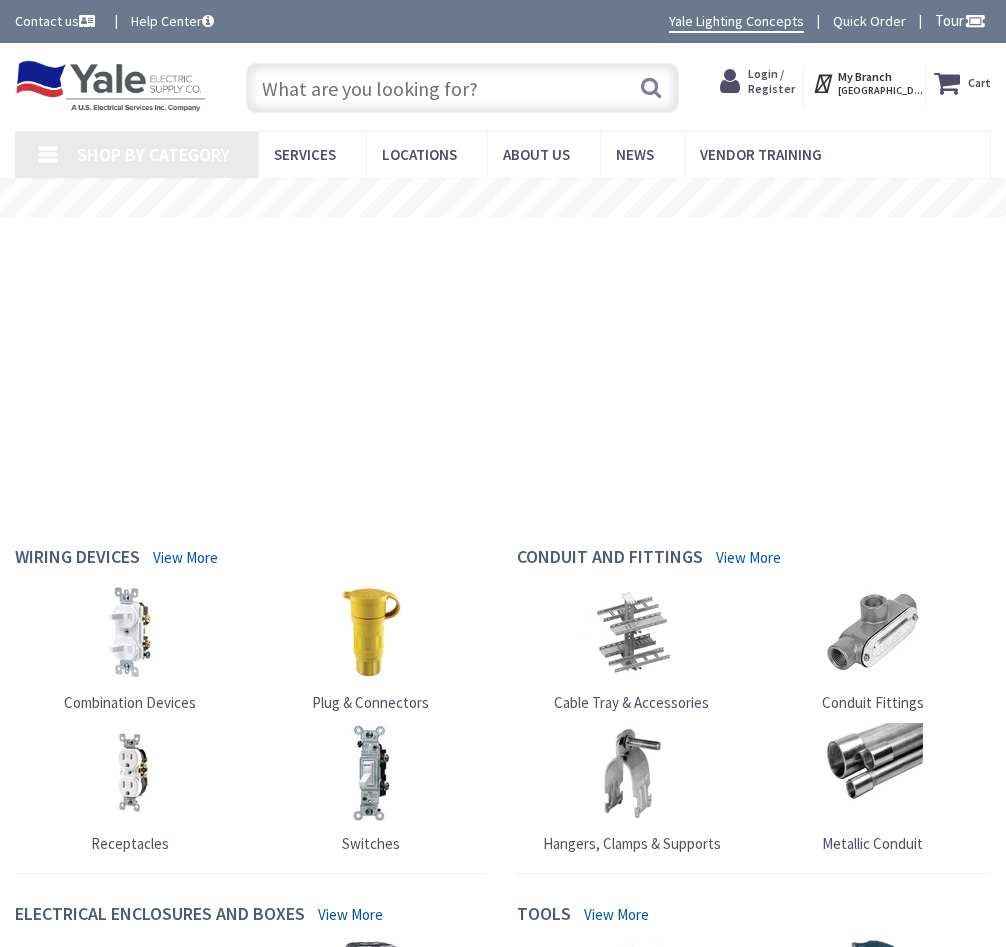 scroll, scrollTop: 0, scrollLeft: 0, axis: both 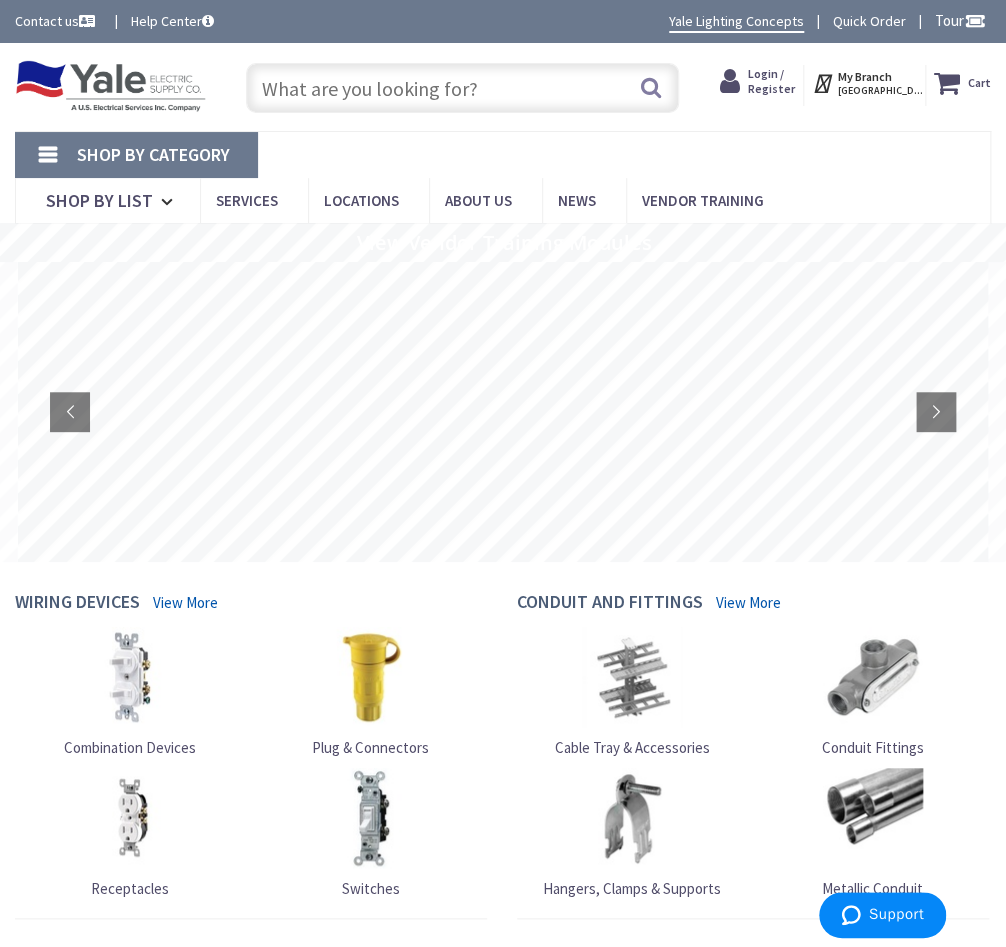 click on "Login / Register" at bounding box center (771, 80) 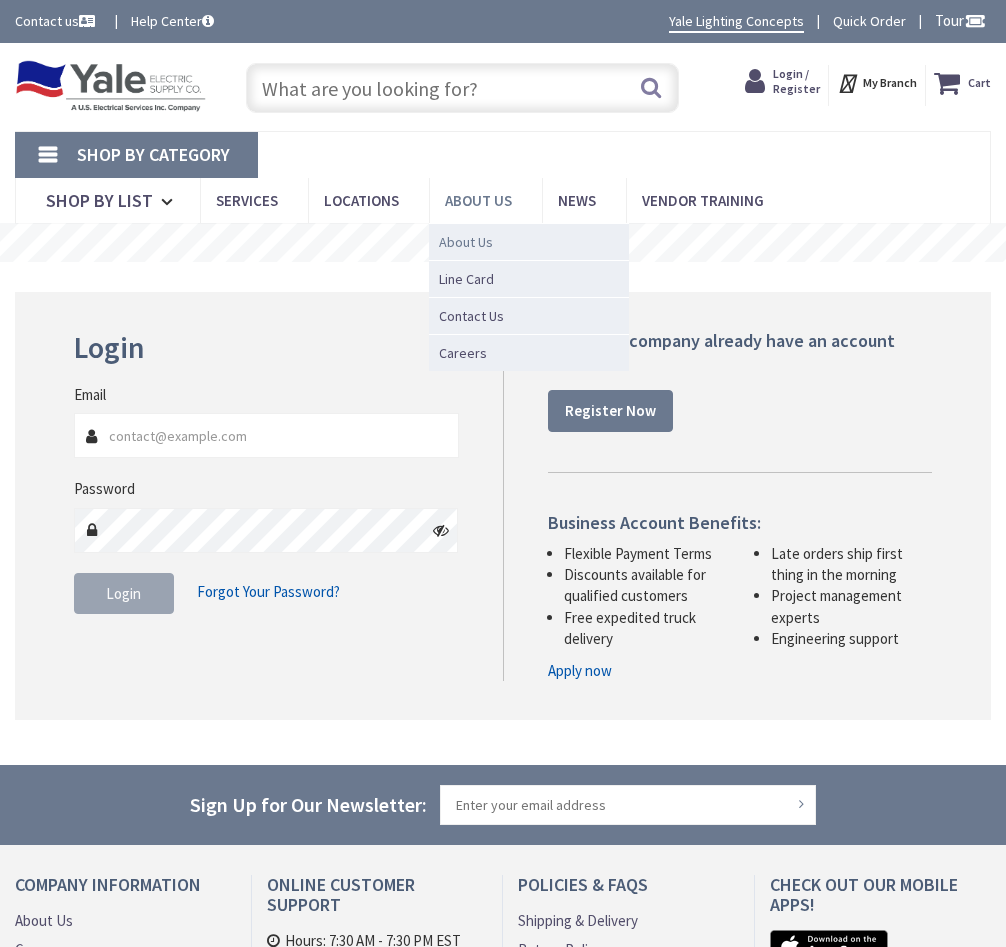 scroll, scrollTop: 0, scrollLeft: 0, axis: both 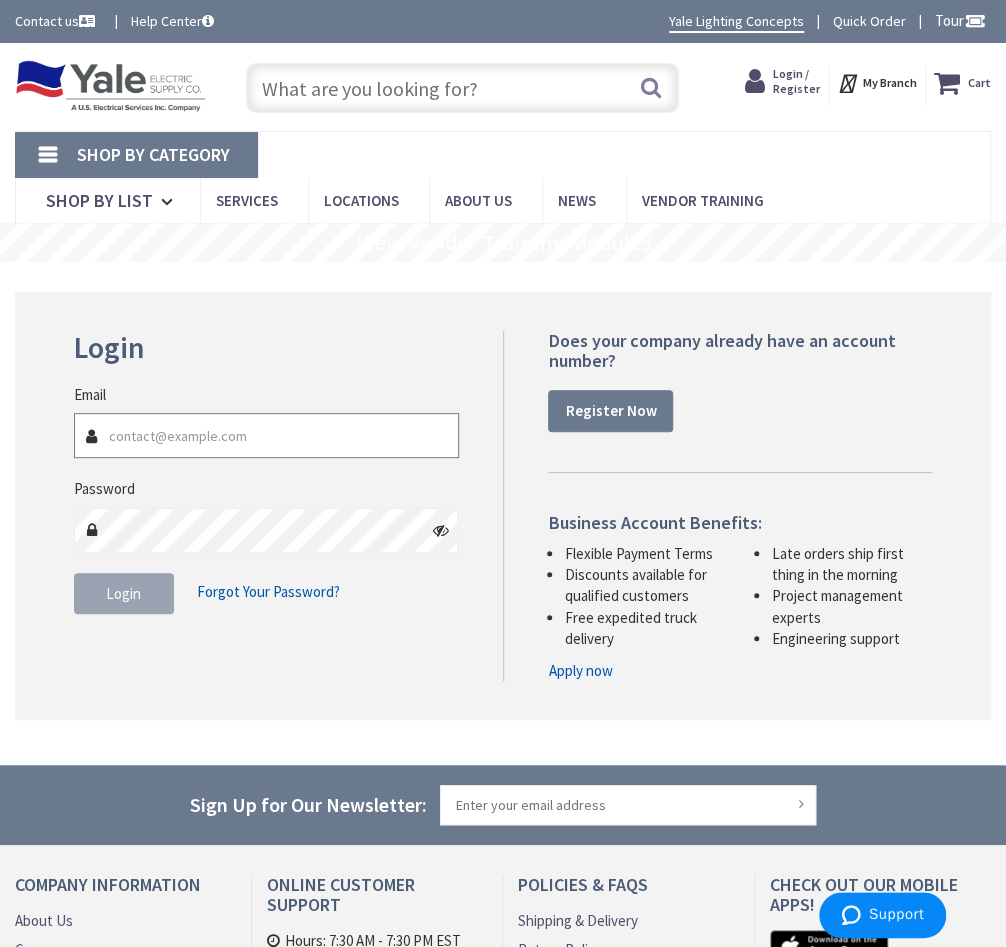 type on "[EMAIL_ADDRESS][PERSON_NAME][DOMAIN_NAME]" 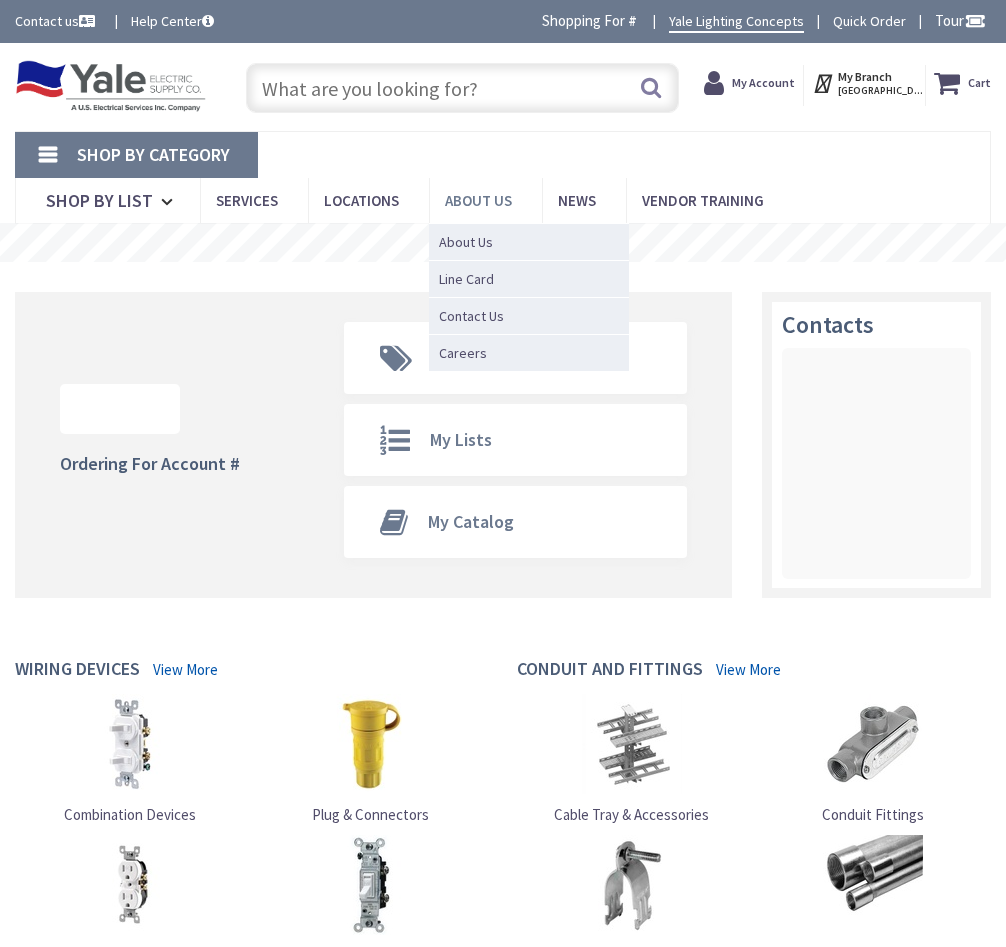 scroll, scrollTop: 0, scrollLeft: 0, axis: both 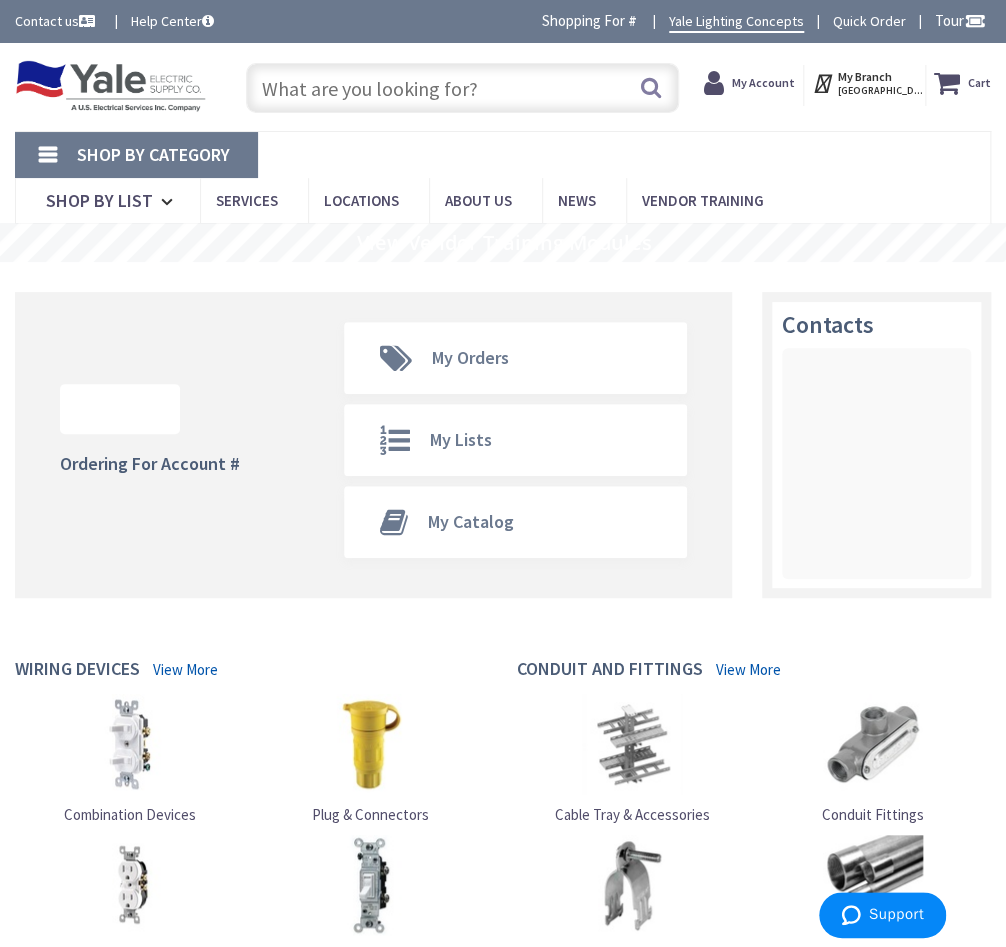 click at bounding box center [462, 88] 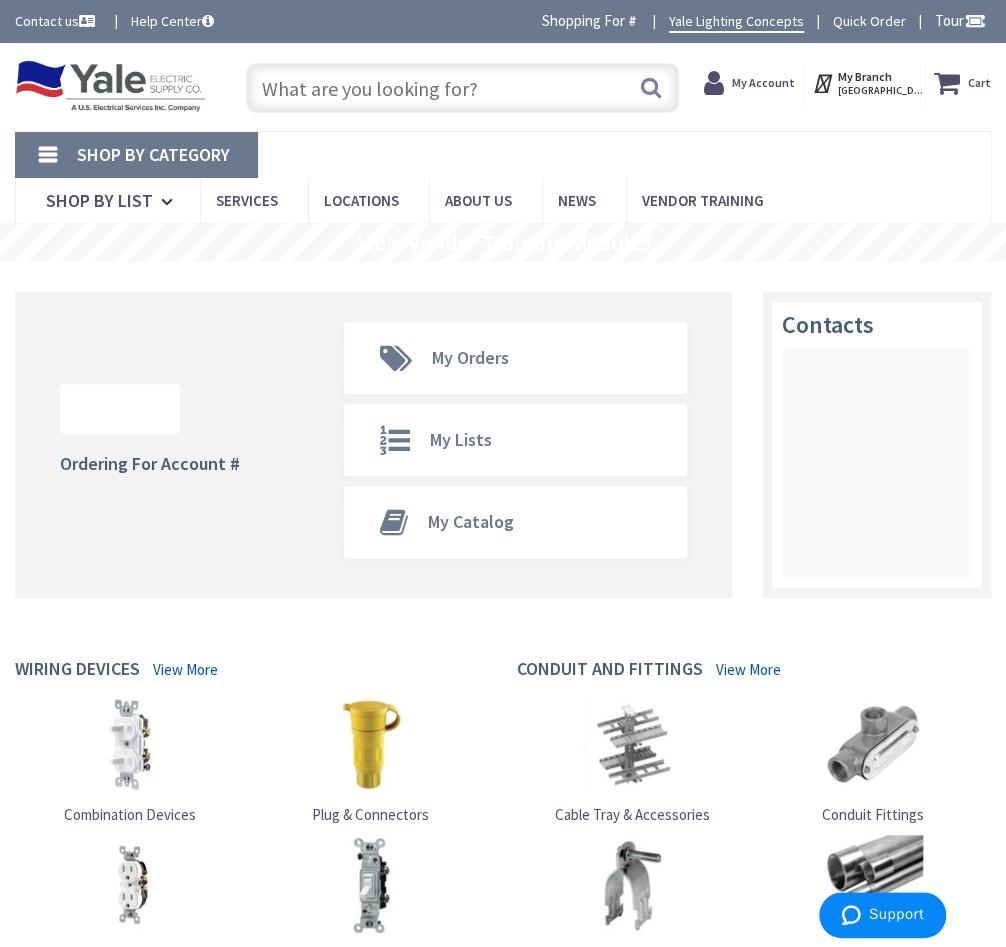 paste on "YA34A3" 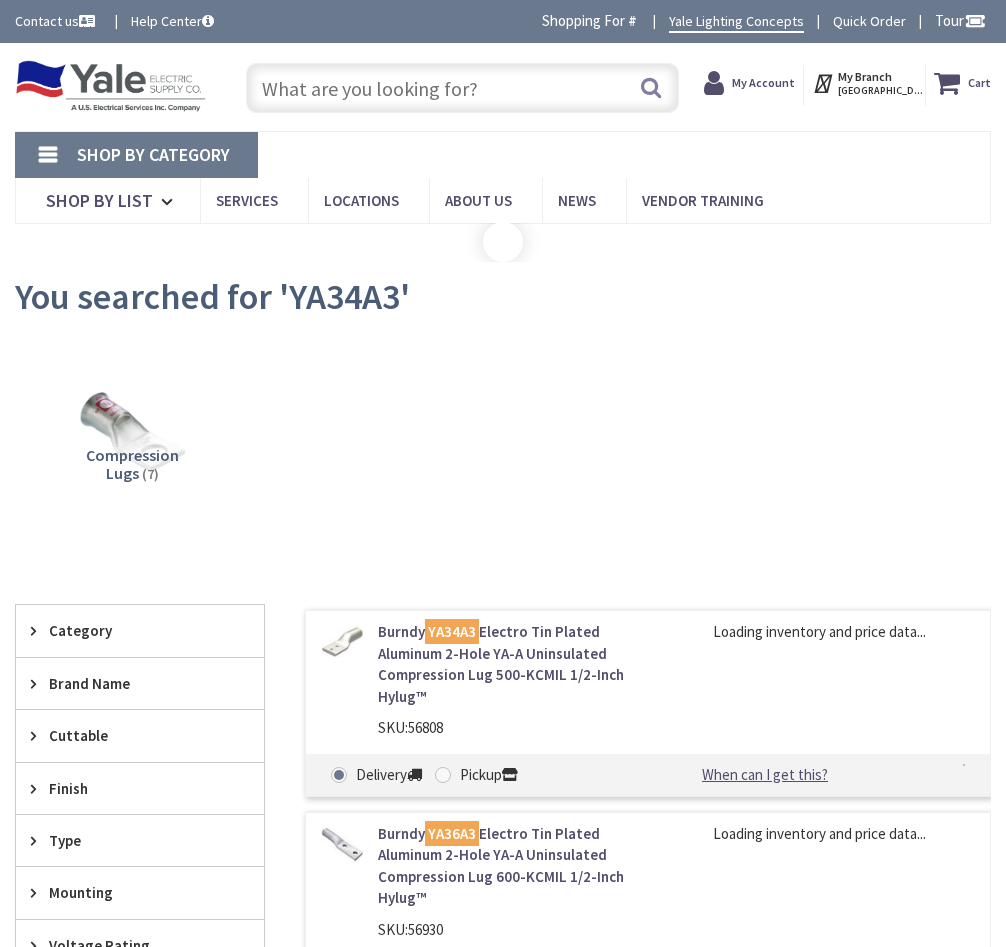 scroll, scrollTop: 0, scrollLeft: 0, axis: both 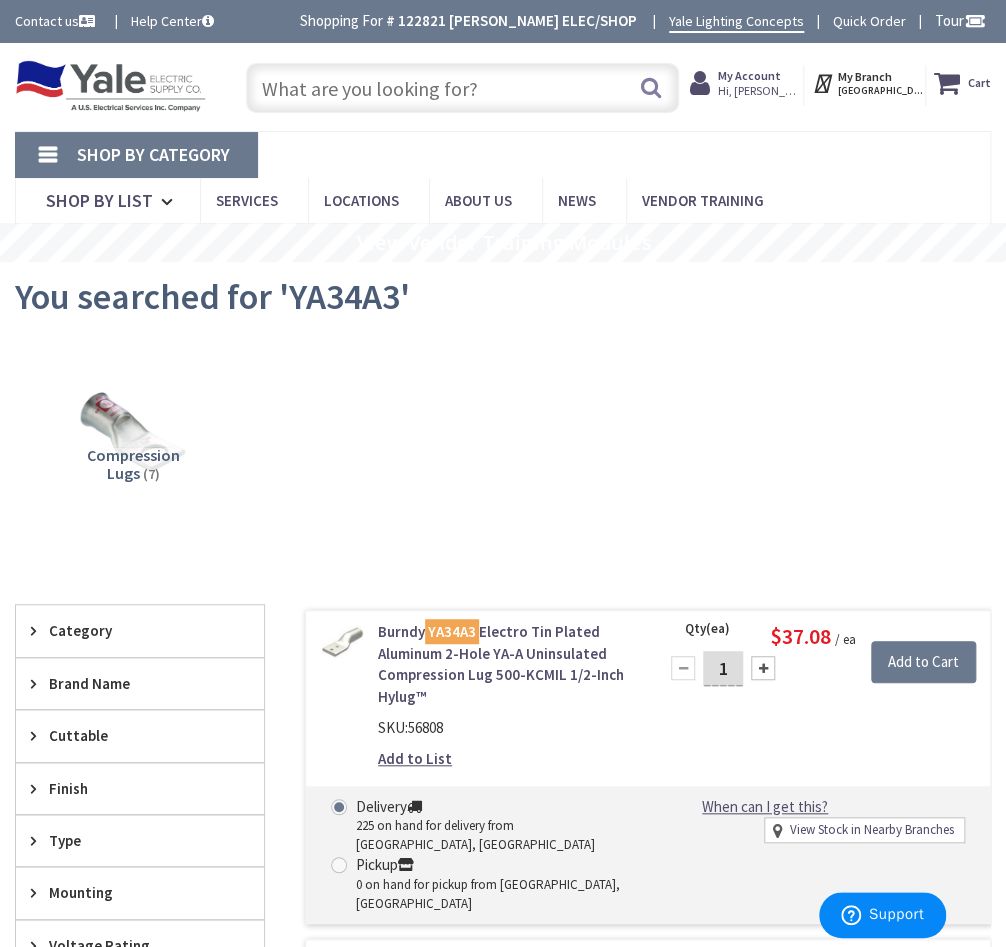 click at bounding box center [462, 88] 